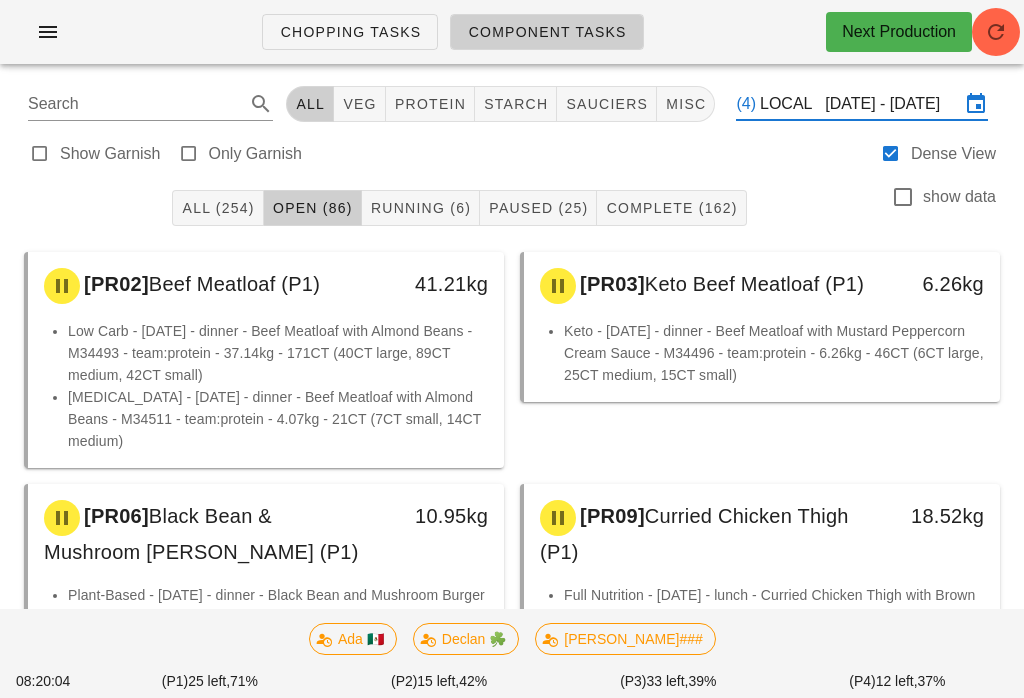 scroll, scrollTop: 0, scrollLeft: 0, axis: both 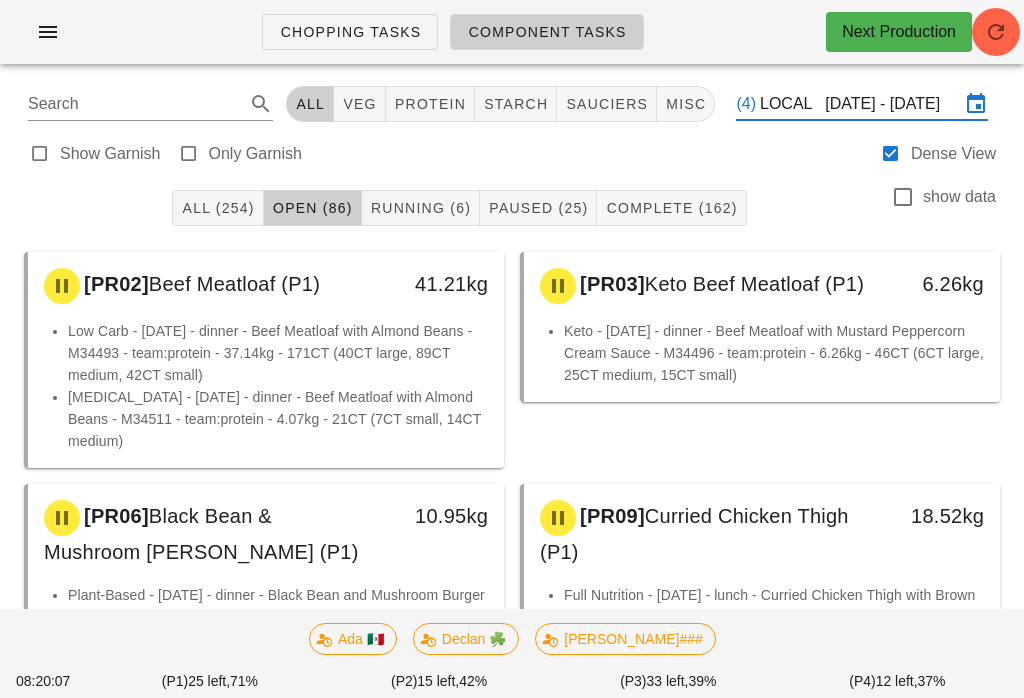 click on "All (254)" at bounding box center [217, 208] 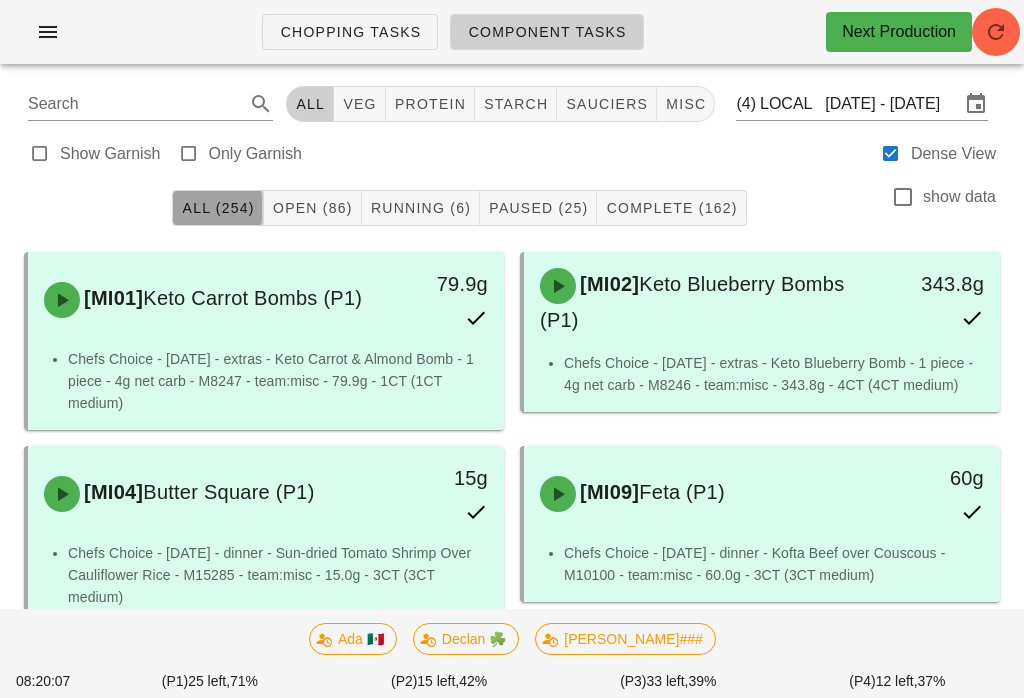 click at bounding box center (48, 32) 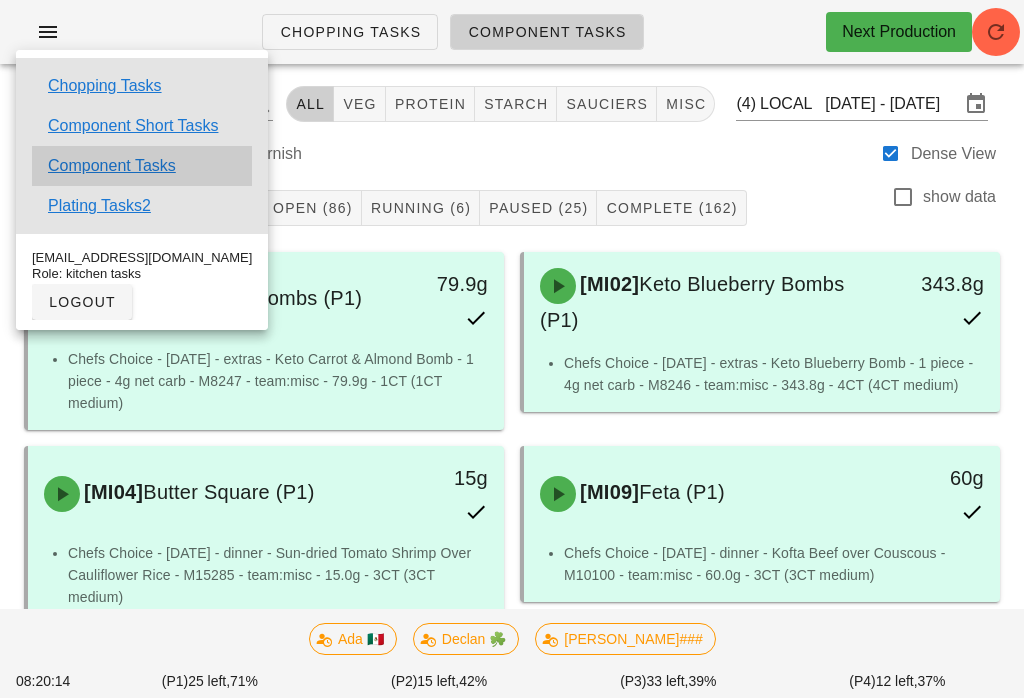 click on "Component Tasks" at bounding box center [112, 166] 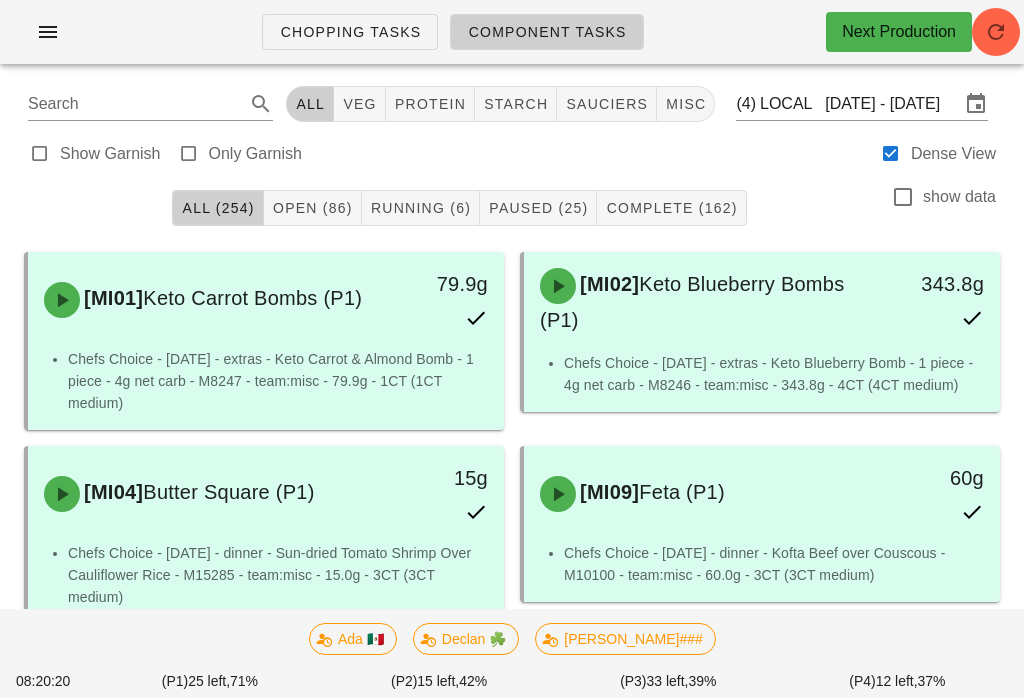 click on "veg" at bounding box center (359, 104) 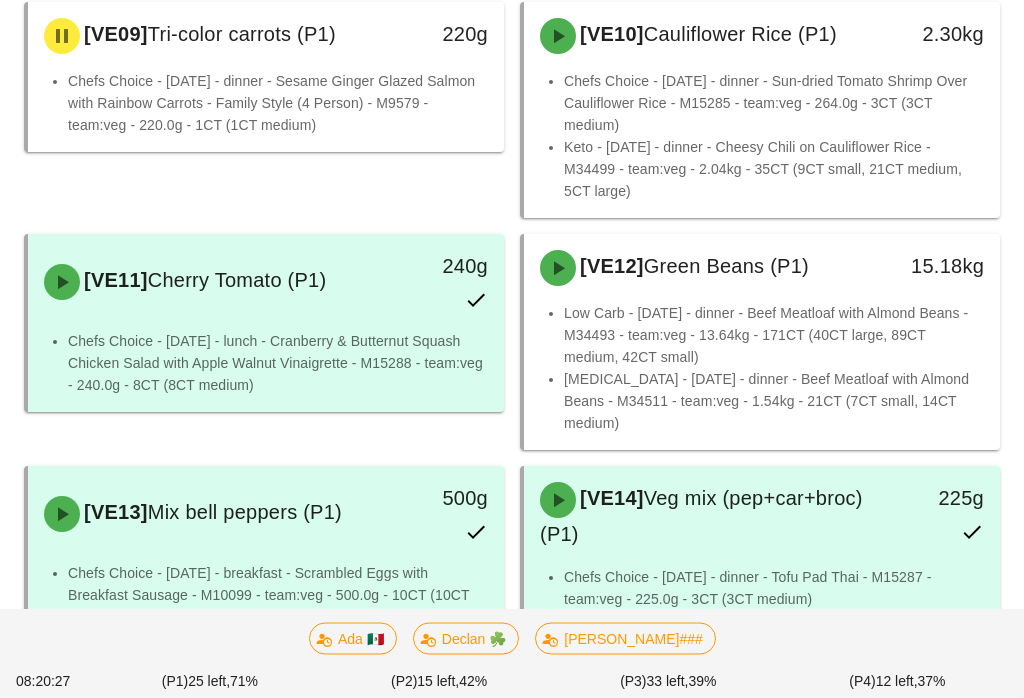 scroll, scrollTop: 1108, scrollLeft: 0, axis: vertical 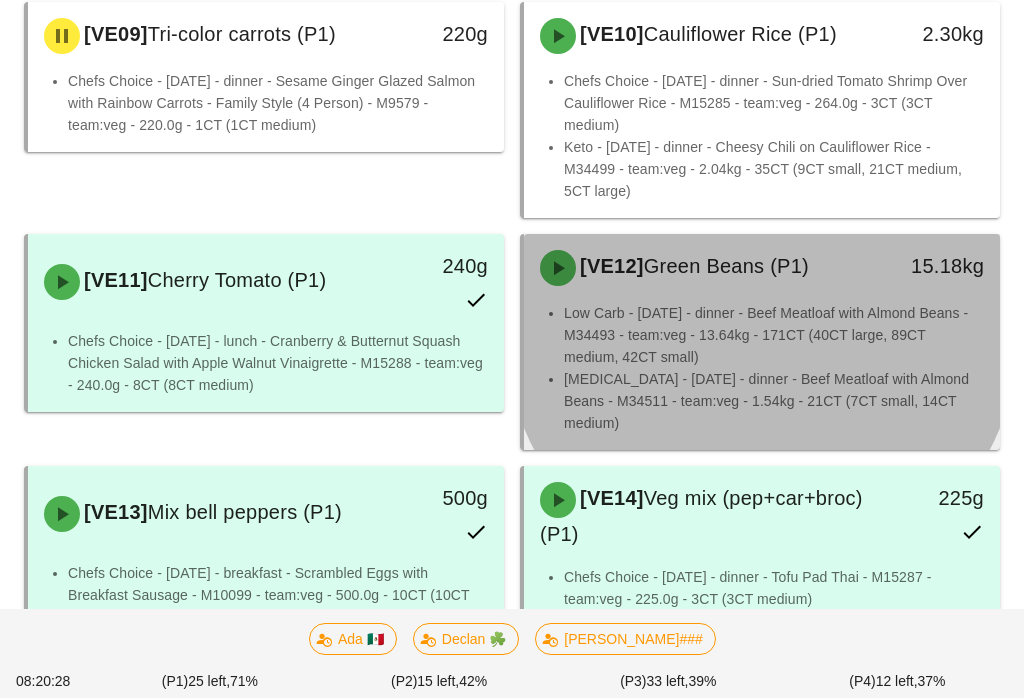 click on "[VE12]   Green Beans (P1)" at bounding box center (703, 268) 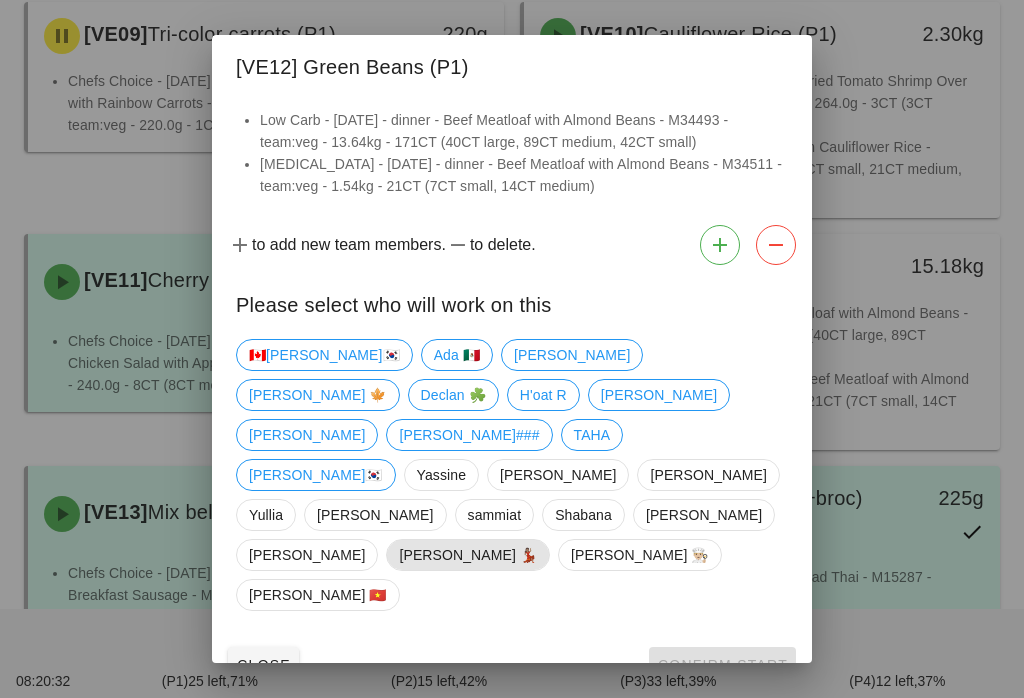 click on "[PERSON_NAME] 💃🏽" at bounding box center [468, 555] 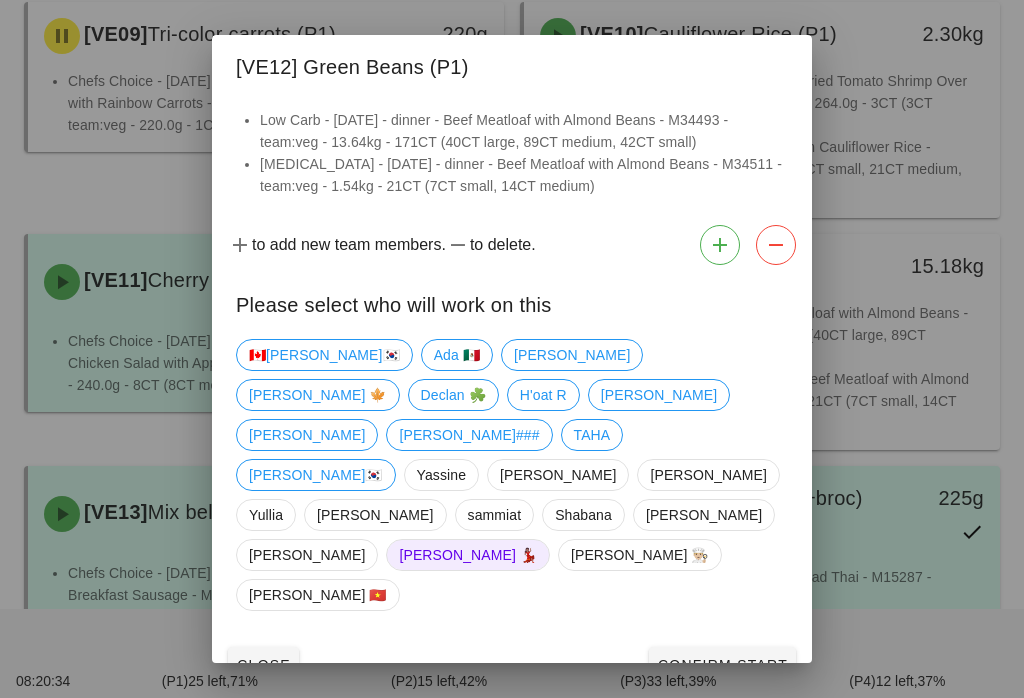 click on "Confirm Start" at bounding box center [722, 665] 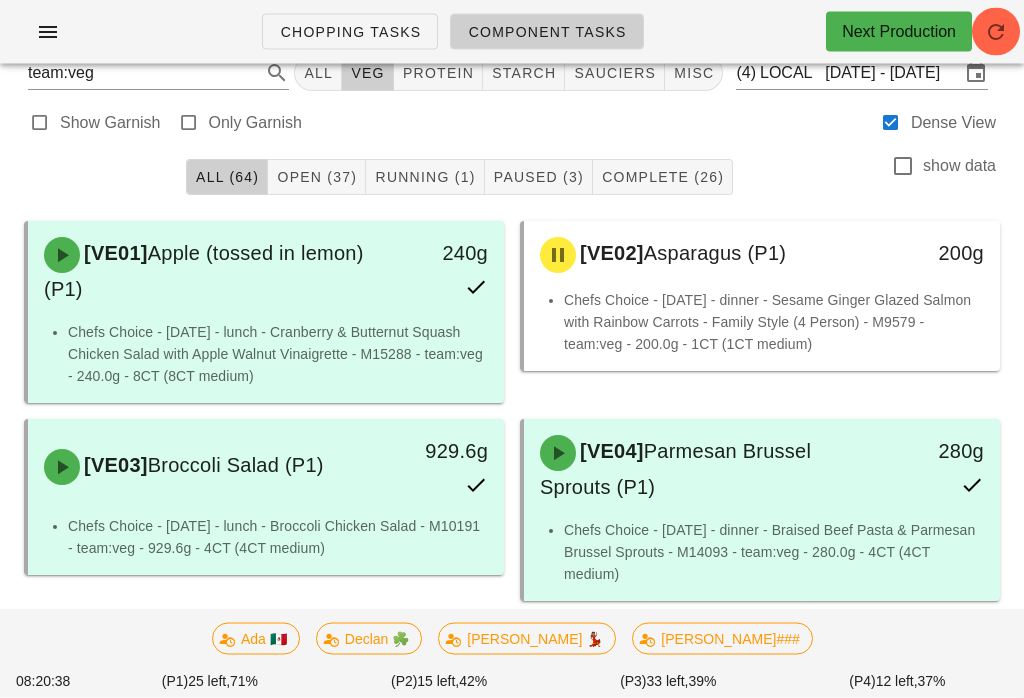 scroll, scrollTop: 0, scrollLeft: 0, axis: both 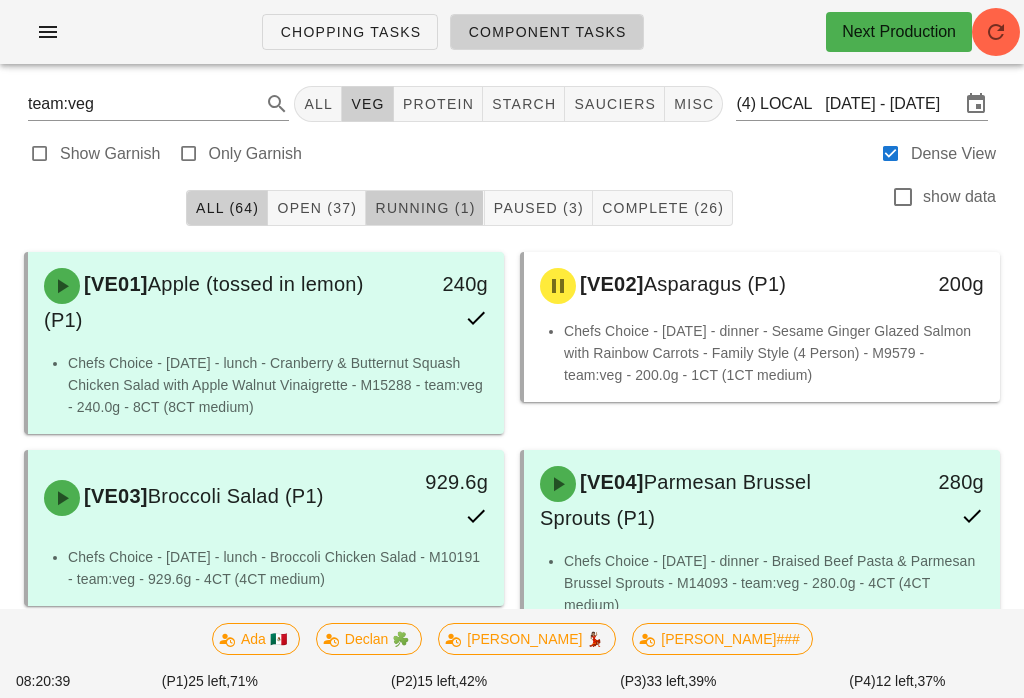 click on "Running (1)" at bounding box center (424, 208) 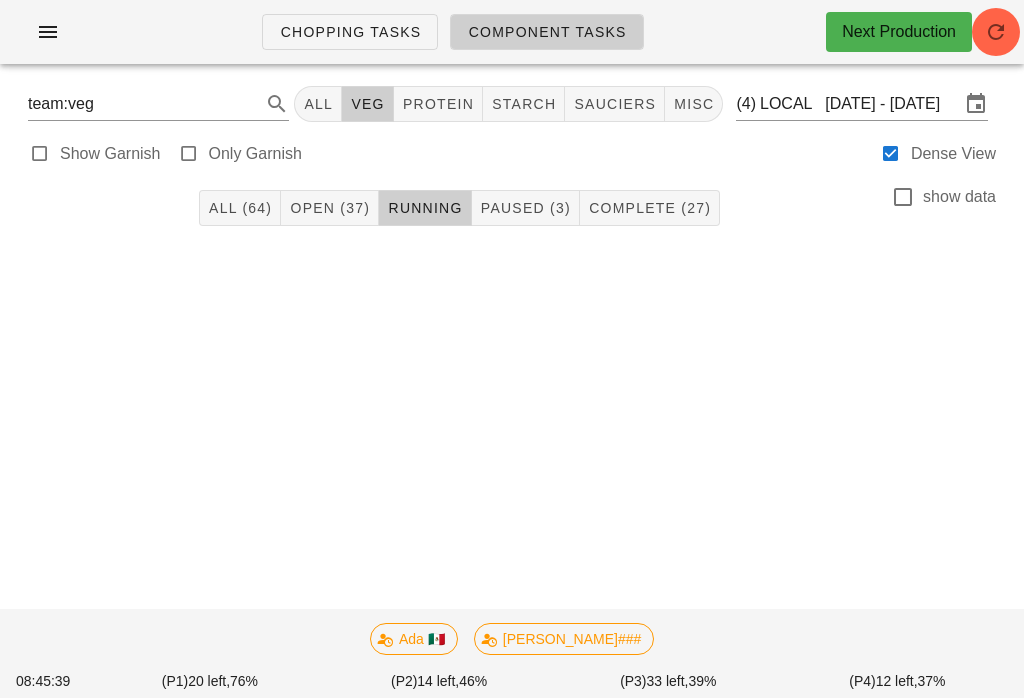 click on "Open (37)" at bounding box center [329, 208] 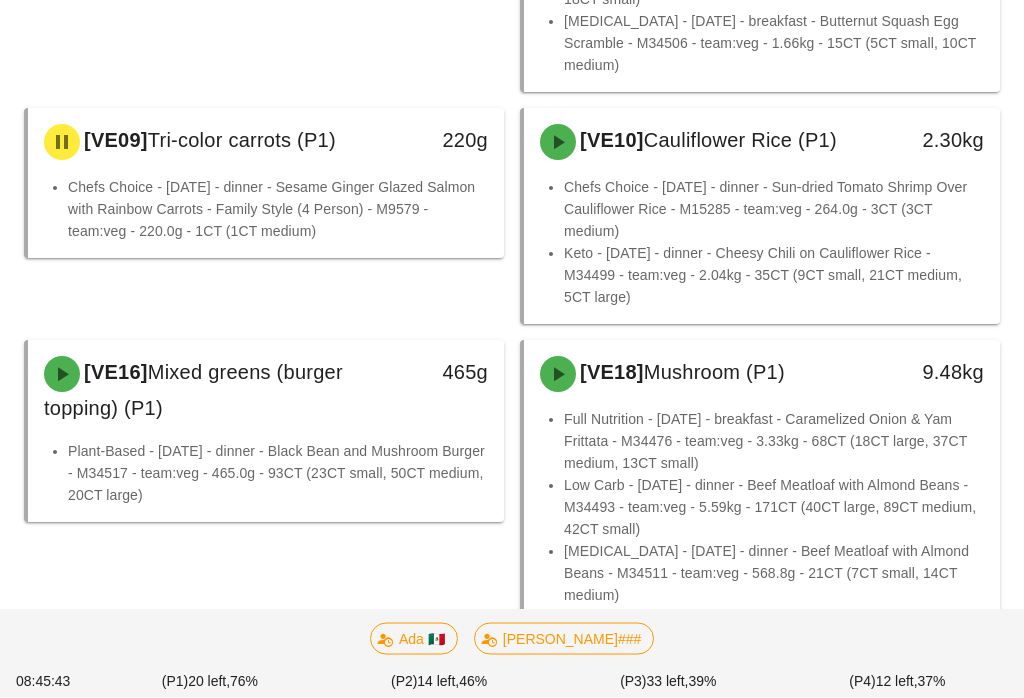 scroll, scrollTop: 606, scrollLeft: 0, axis: vertical 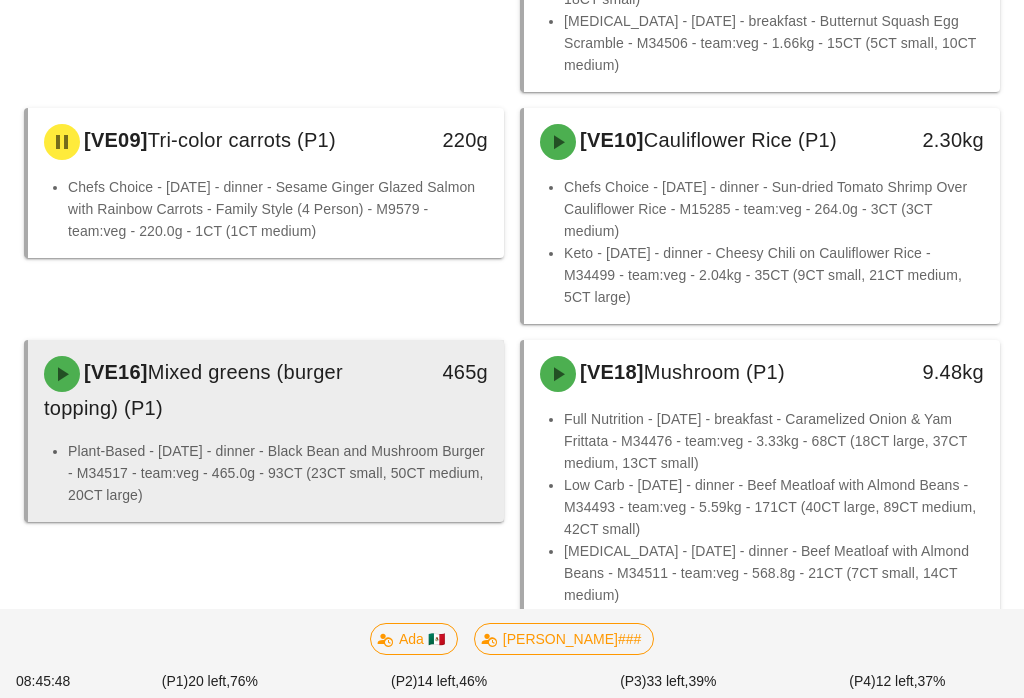 click on "Mixed greens (burger topping) (P1)" at bounding box center (193, 390) 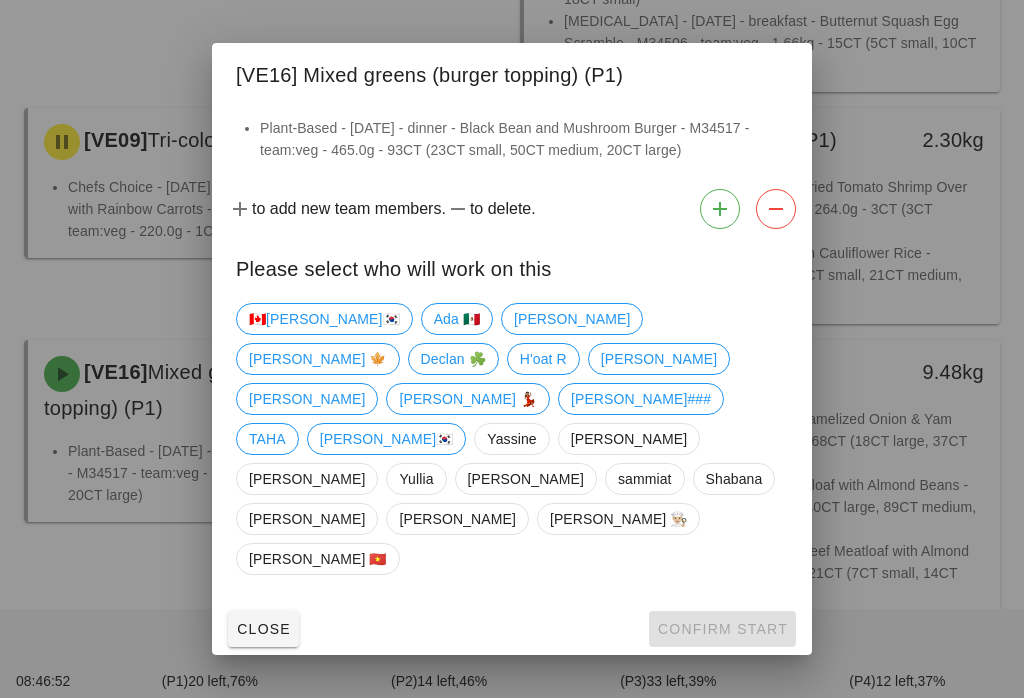 click at bounding box center [512, 349] 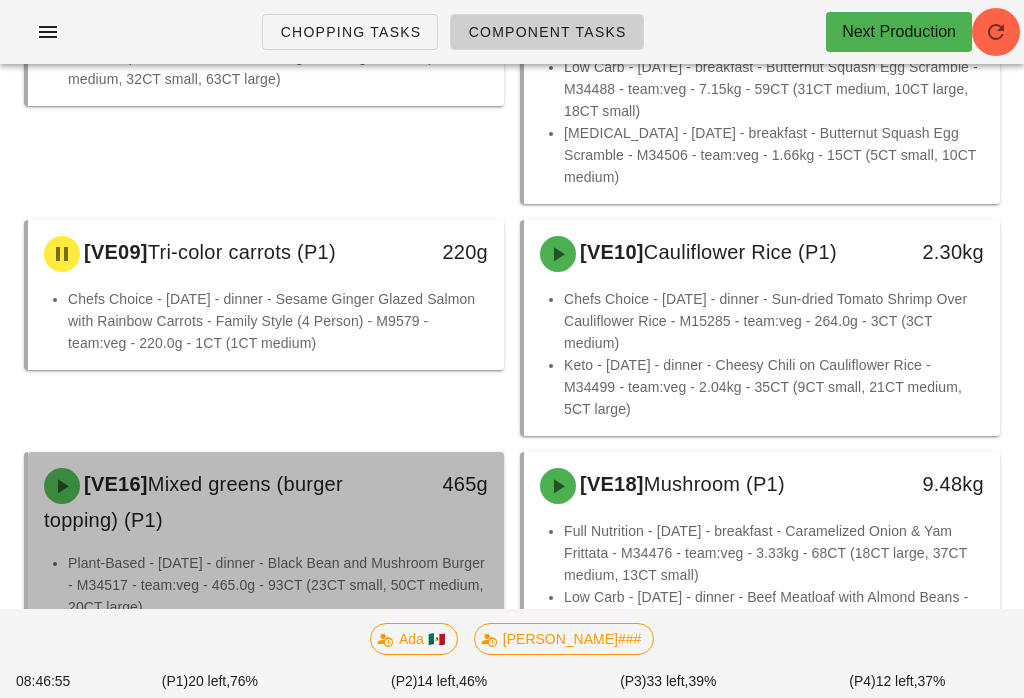 scroll, scrollTop: 493, scrollLeft: 0, axis: vertical 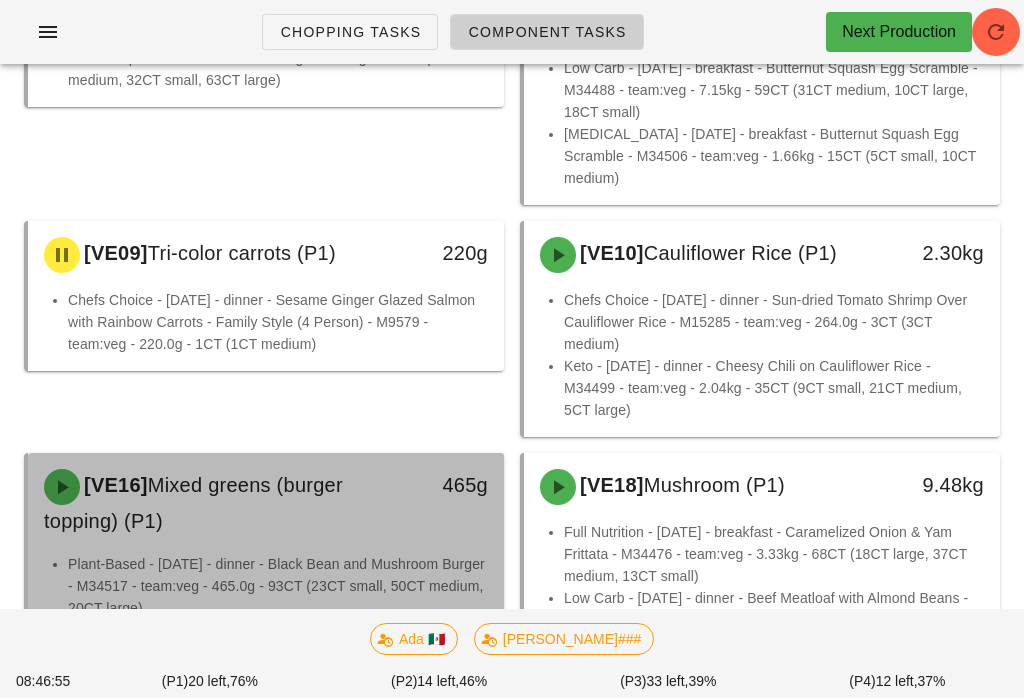 click on "[VE16]   Mixed greens (burger topping) (P1)" at bounding box center [207, 503] 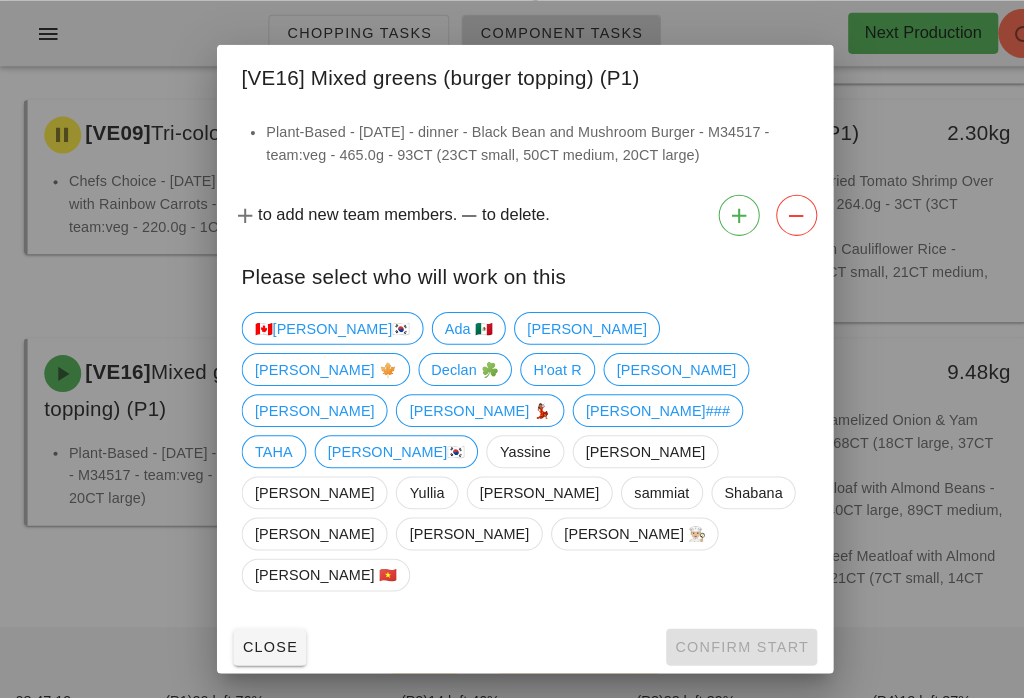 scroll, scrollTop: 568, scrollLeft: 0, axis: vertical 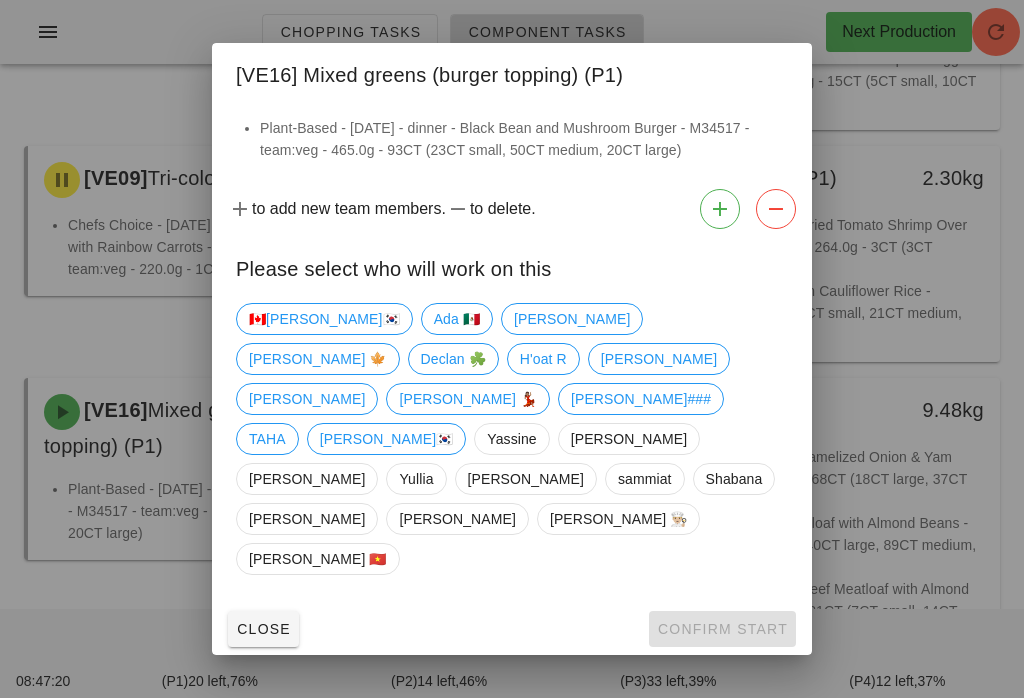 click on "Close" at bounding box center (263, 629) 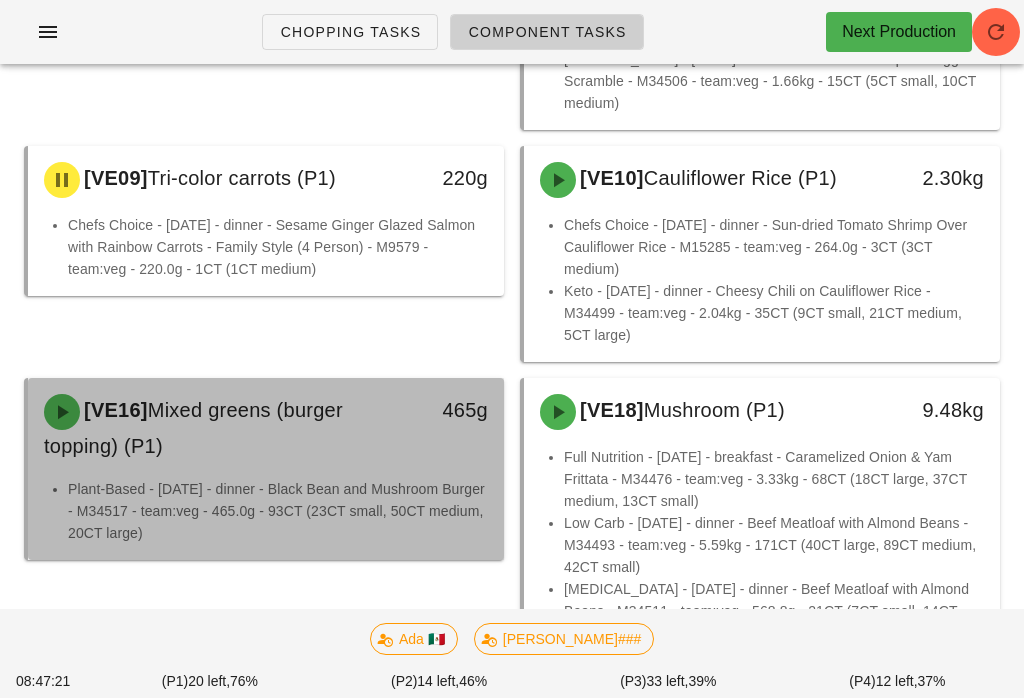 click on "[VE16]   Mixed greens (burger topping) (P1)  465g" at bounding box center [266, 428] 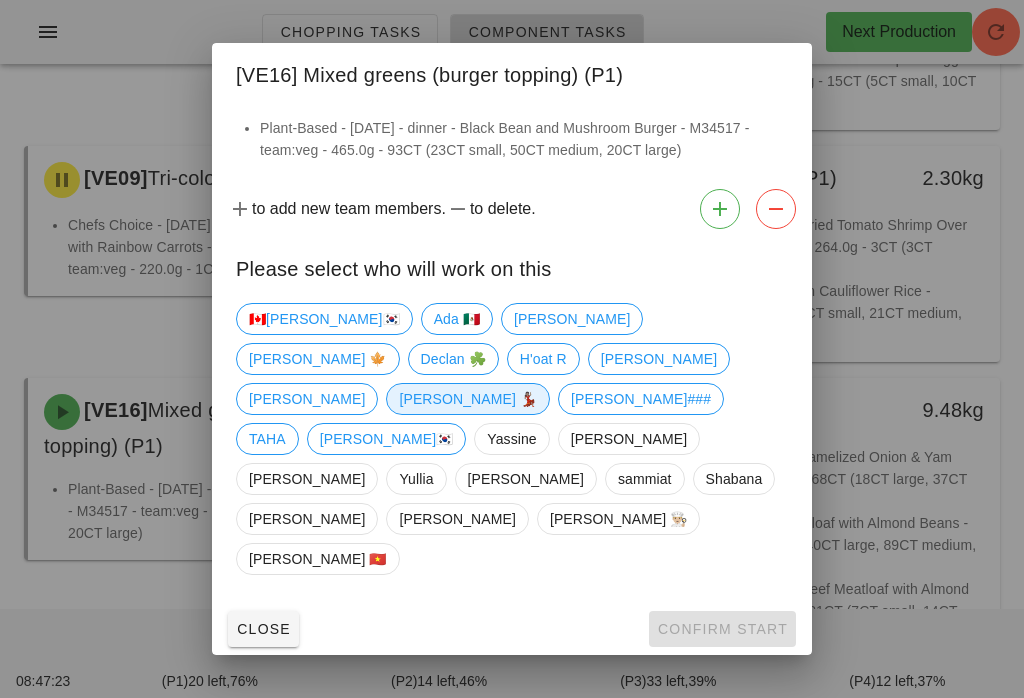 click on "[PERSON_NAME] 💃🏽" at bounding box center [468, 399] 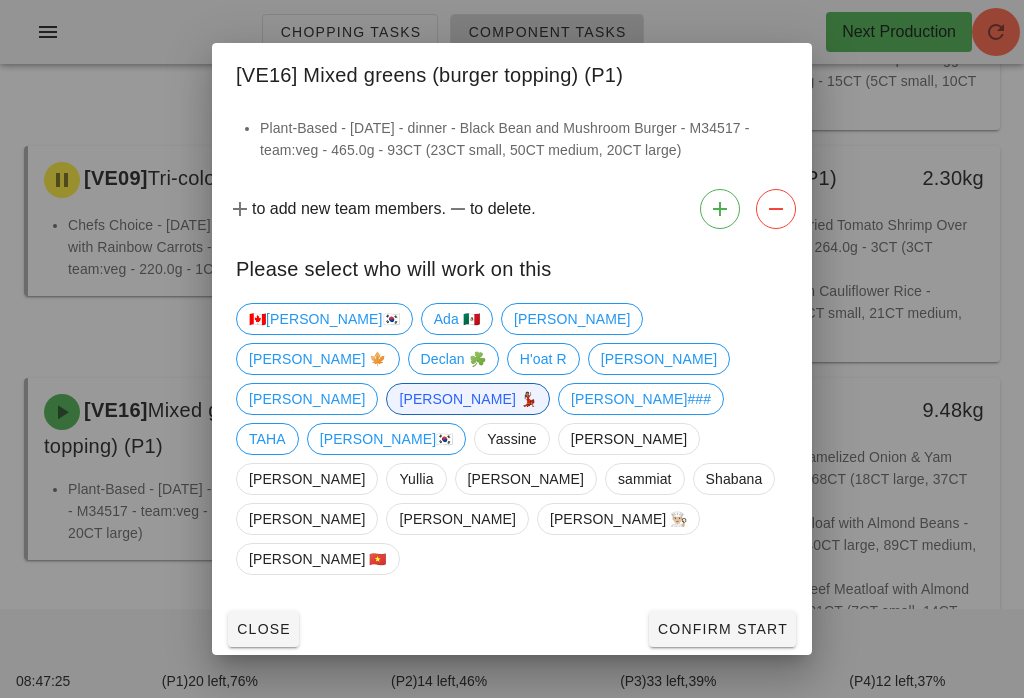click on "Confirm Start" at bounding box center (722, 629) 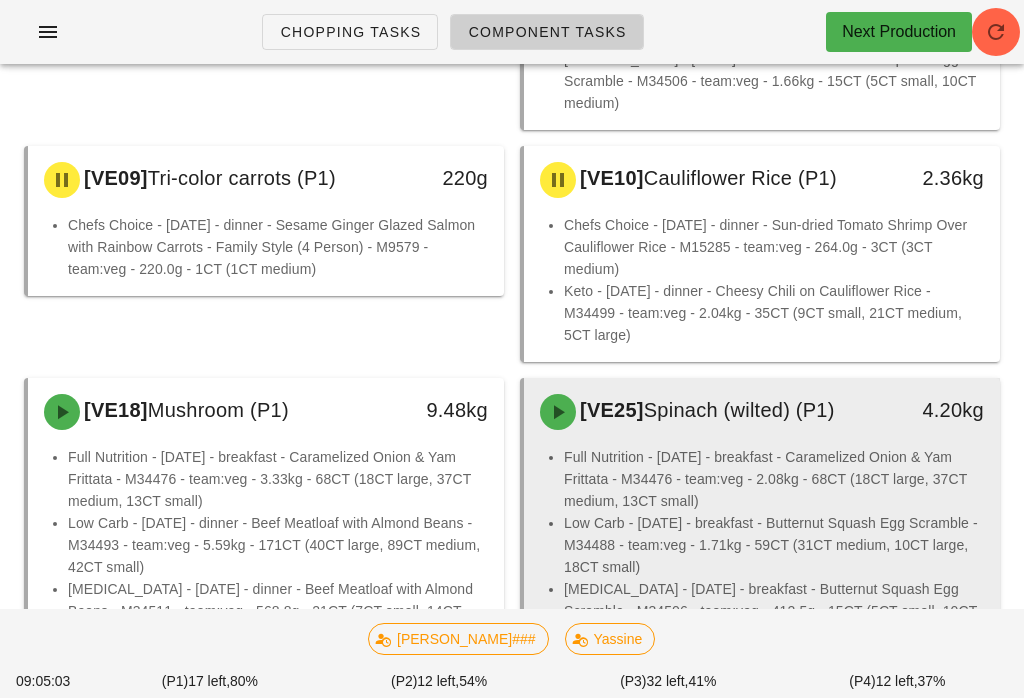 click on "Full Nutrition - [DATE] - breakfast - Caramelized Onion & Yam Frittata - M34476 - team:veg - 2.08kg - 68CT (18CT large, 37CT medium, 13CT small)" at bounding box center [774, 479] 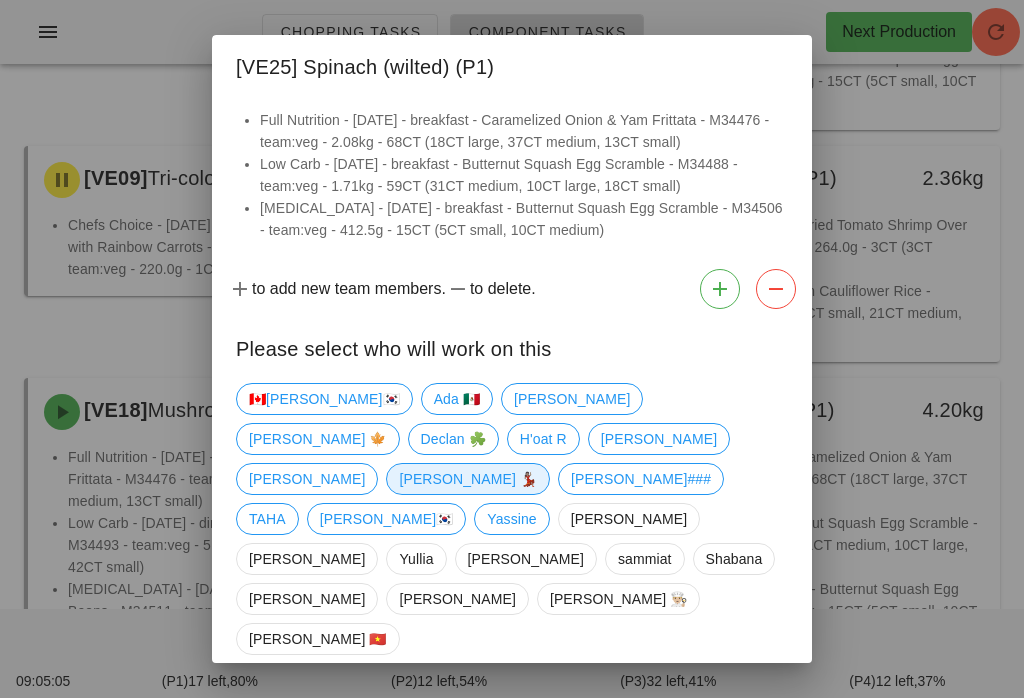 click on "[PERSON_NAME] 💃🏽" at bounding box center [468, 479] 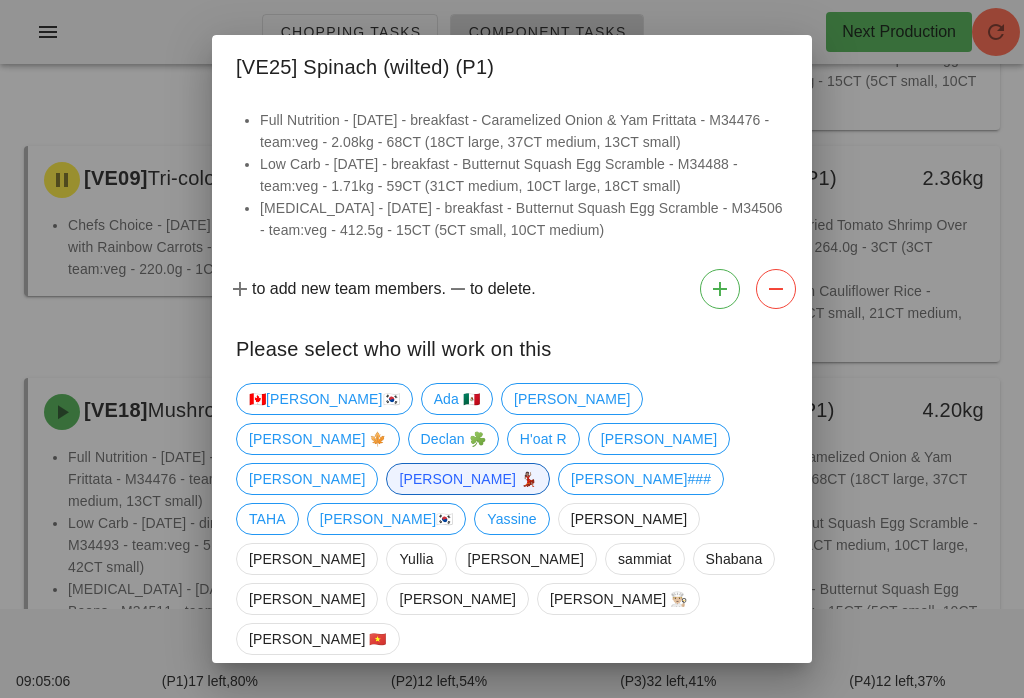 click on "Confirm Start" at bounding box center (722, 709) 